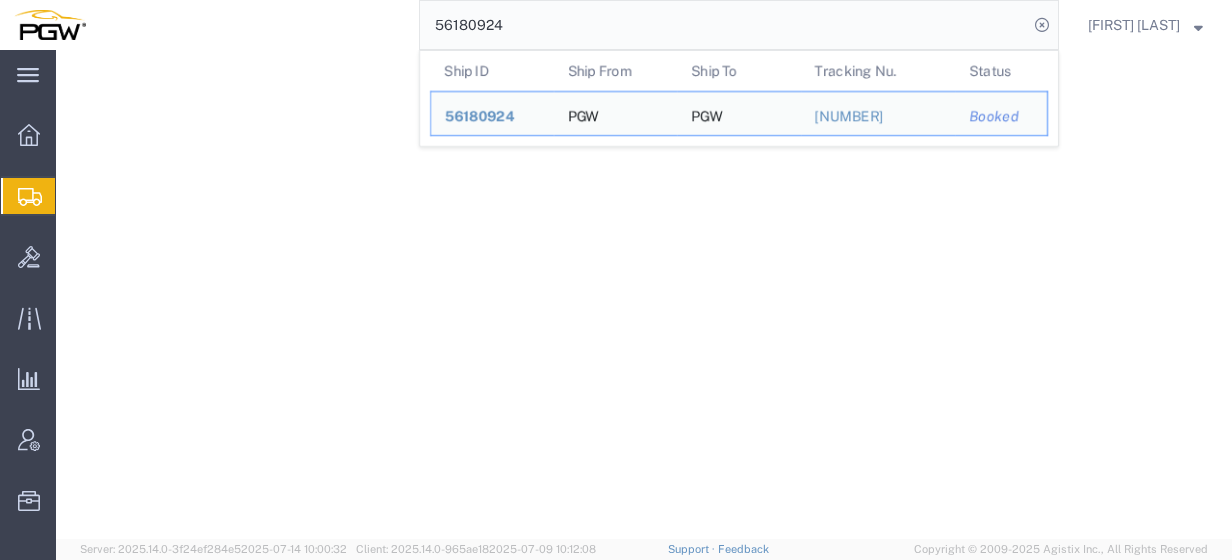 scroll, scrollTop: 0, scrollLeft: 0, axis: both 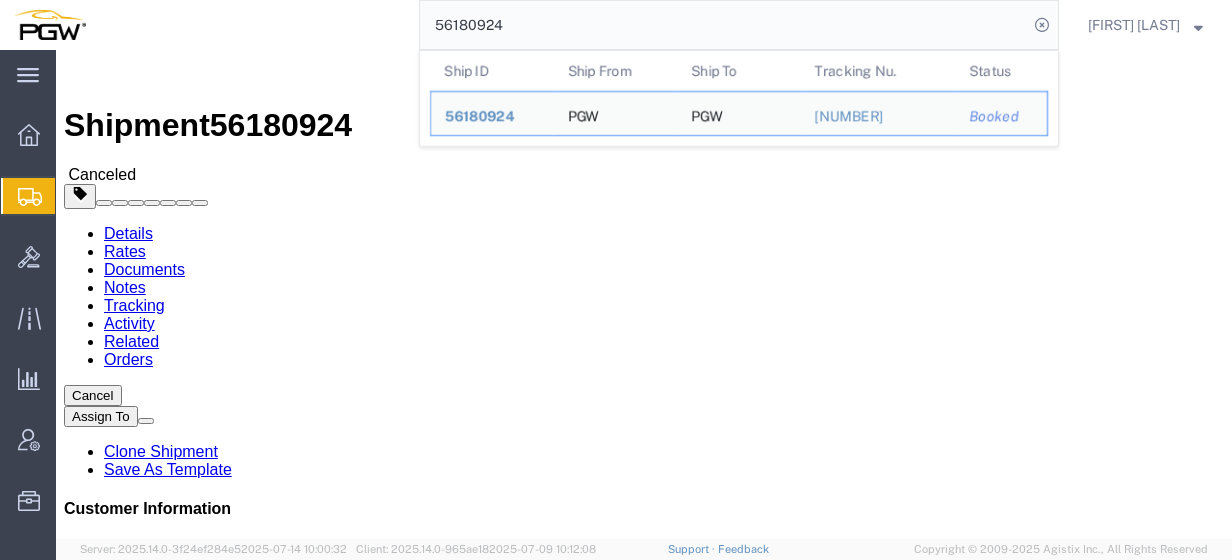 drag, startPoint x: 476, startPoint y: 32, endPoint x: 282, endPoint y: 12, distance: 195.0282 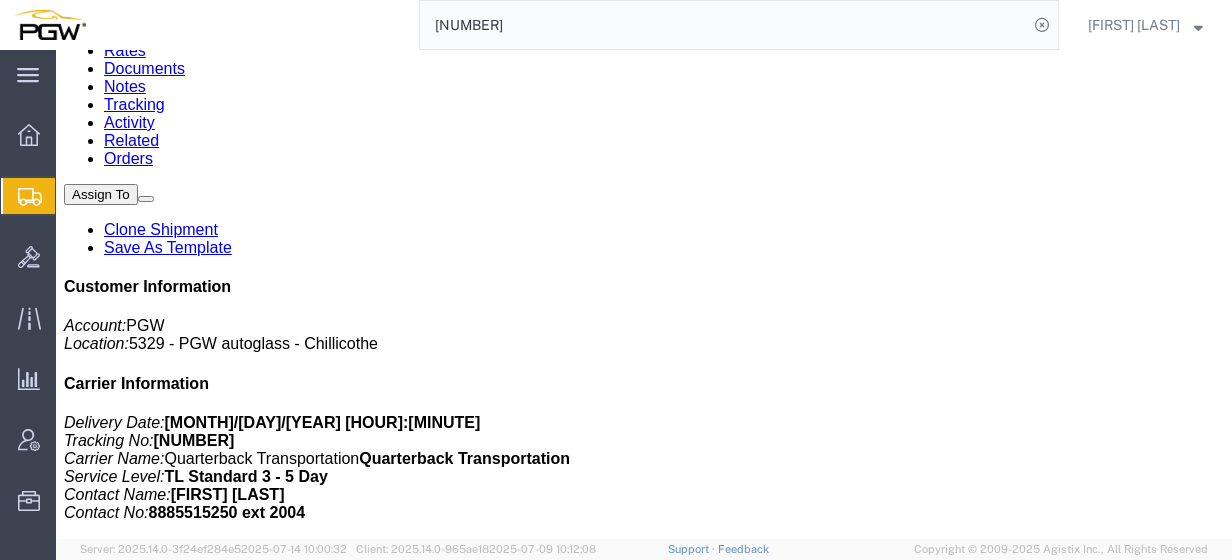 scroll, scrollTop: 0, scrollLeft: 0, axis: both 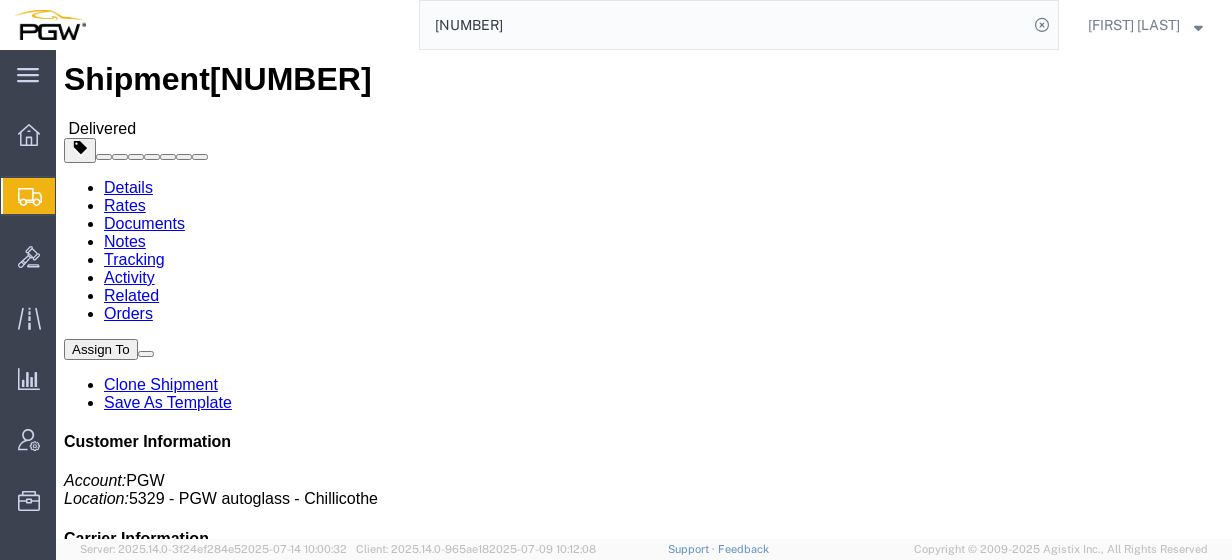 click on "Rates" 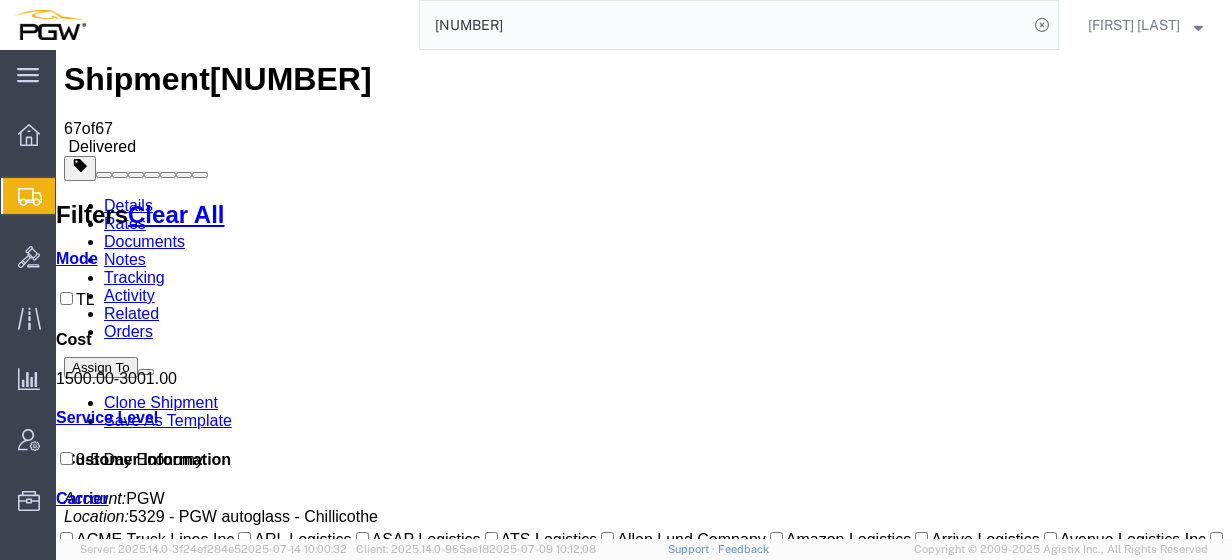 click on "Estimated Cost" at bounding box center [738, 1458] 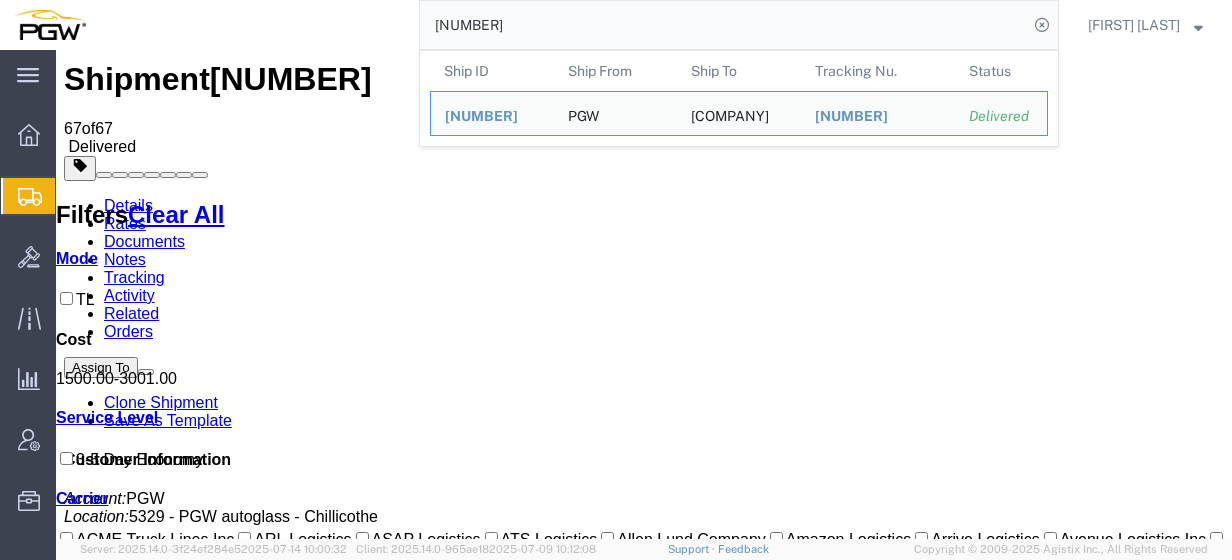 drag, startPoint x: 712, startPoint y: 29, endPoint x: 634, endPoint y: 32, distance: 78.05767 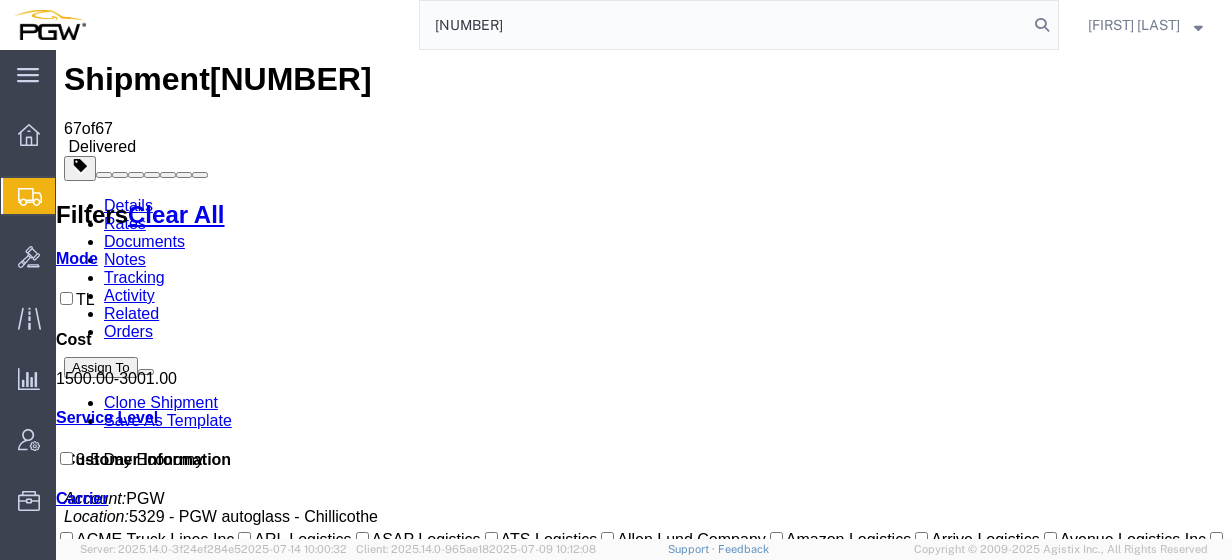 type on "[NUMBER]" 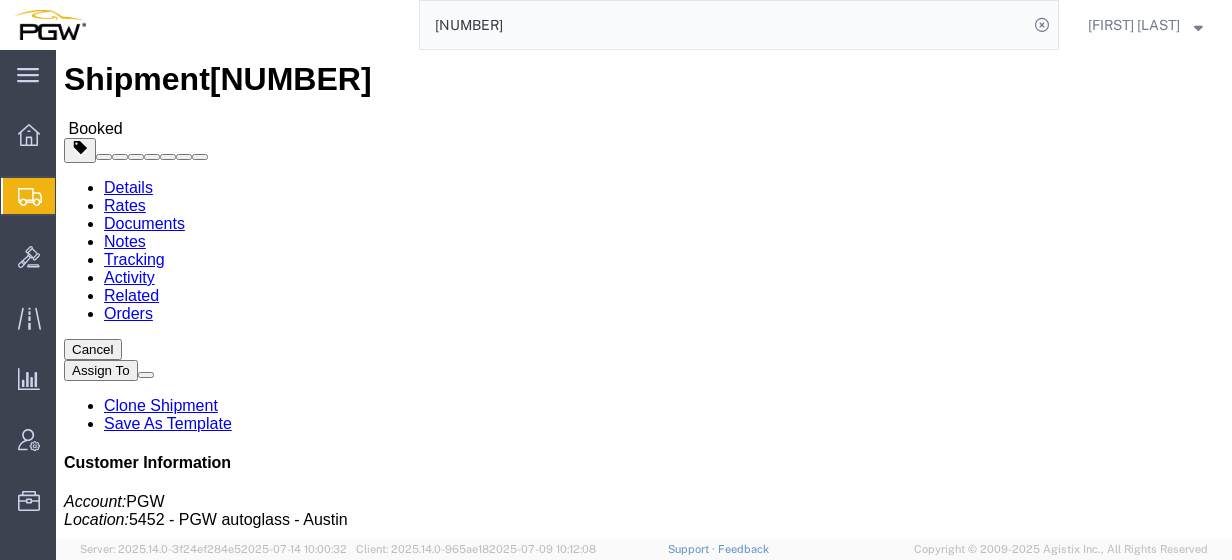 click on "Rates" 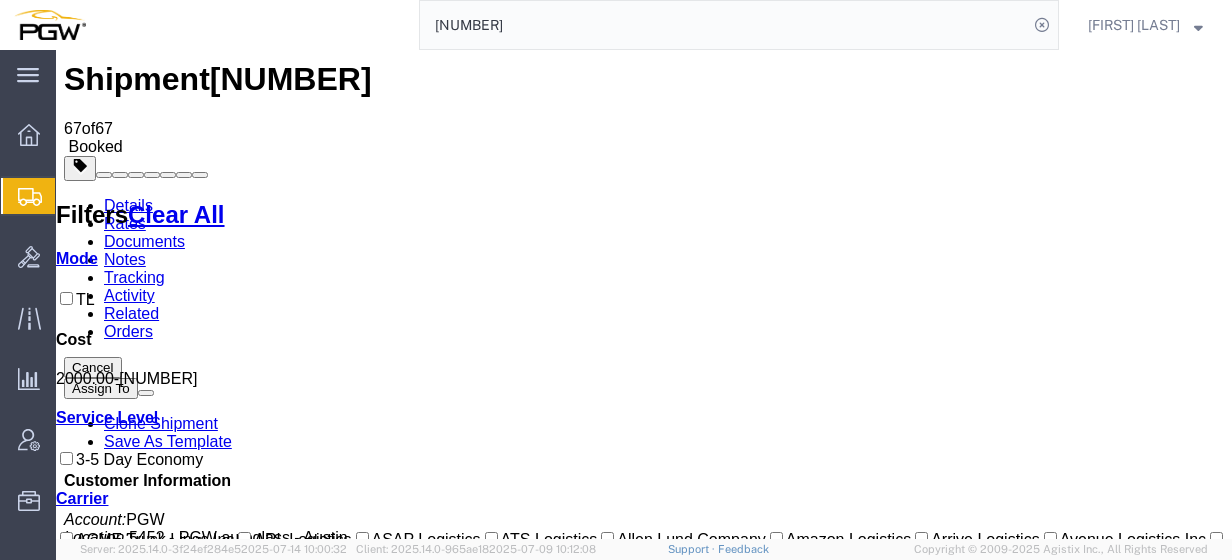 click on "Details" at bounding box center (128, 205) 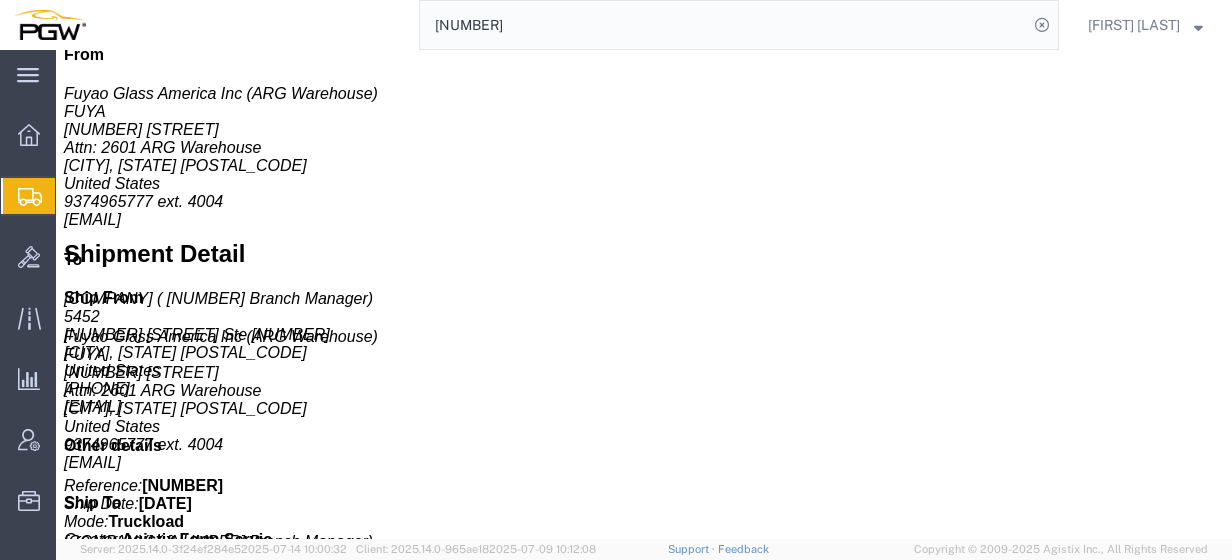 scroll, scrollTop: 806, scrollLeft: 0, axis: vertical 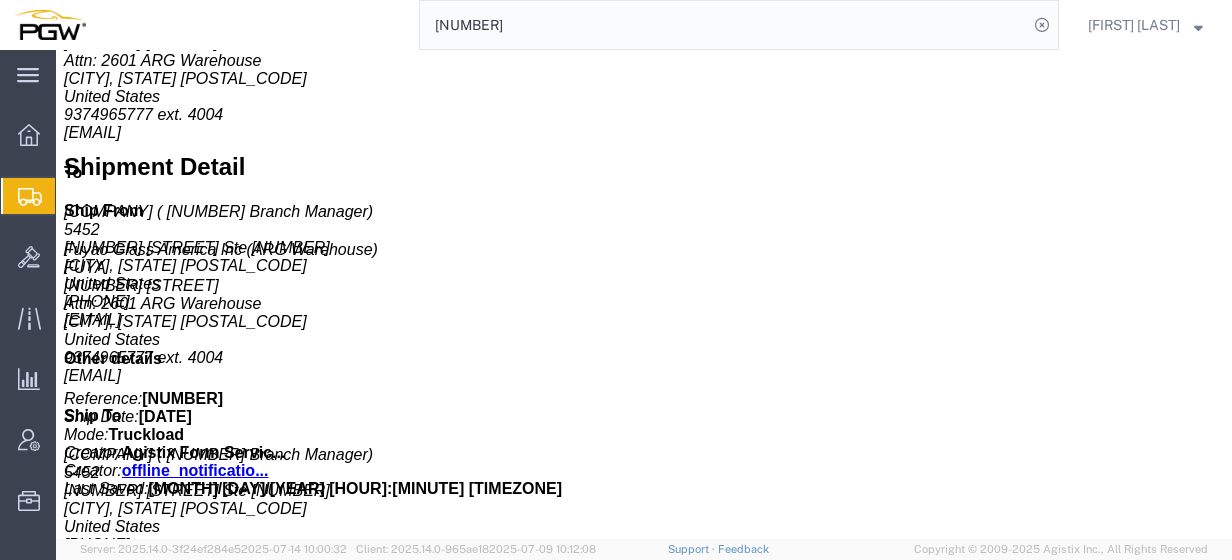 click 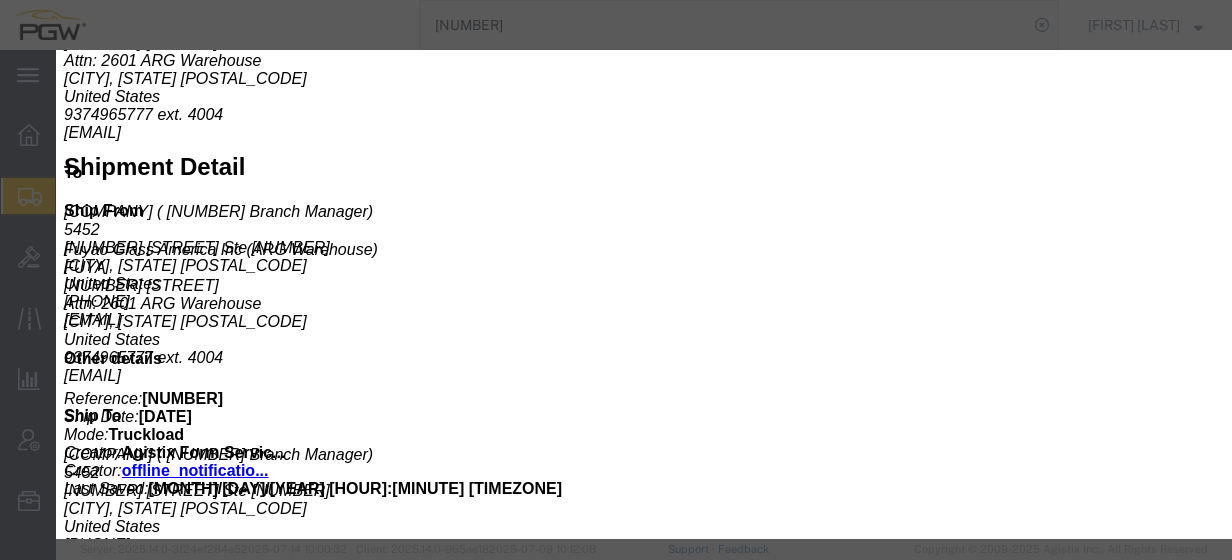 click 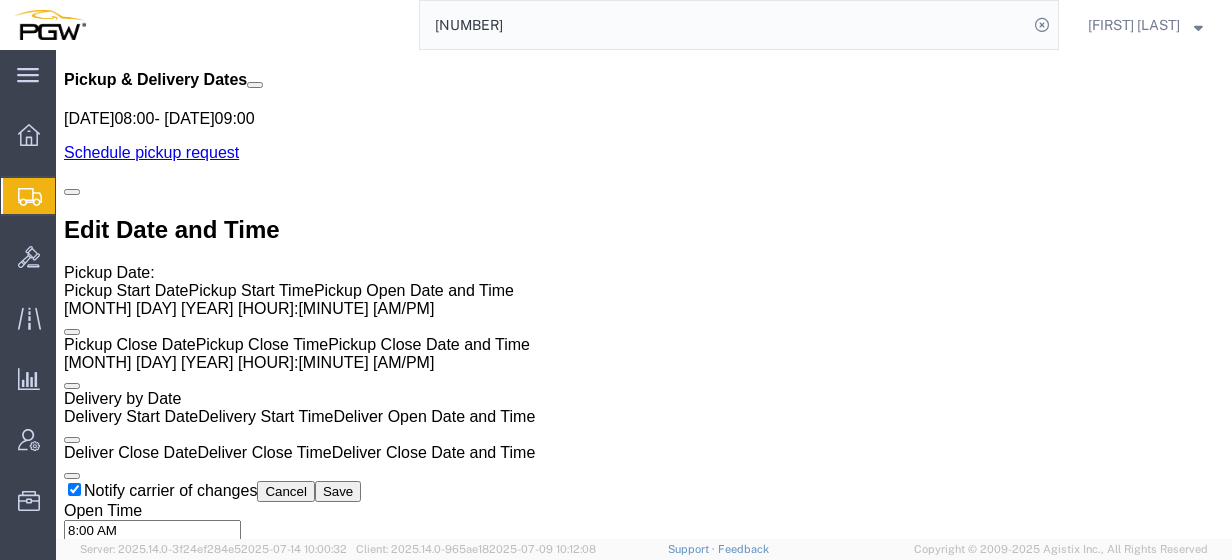 scroll, scrollTop: 1267, scrollLeft: 0, axis: vertical 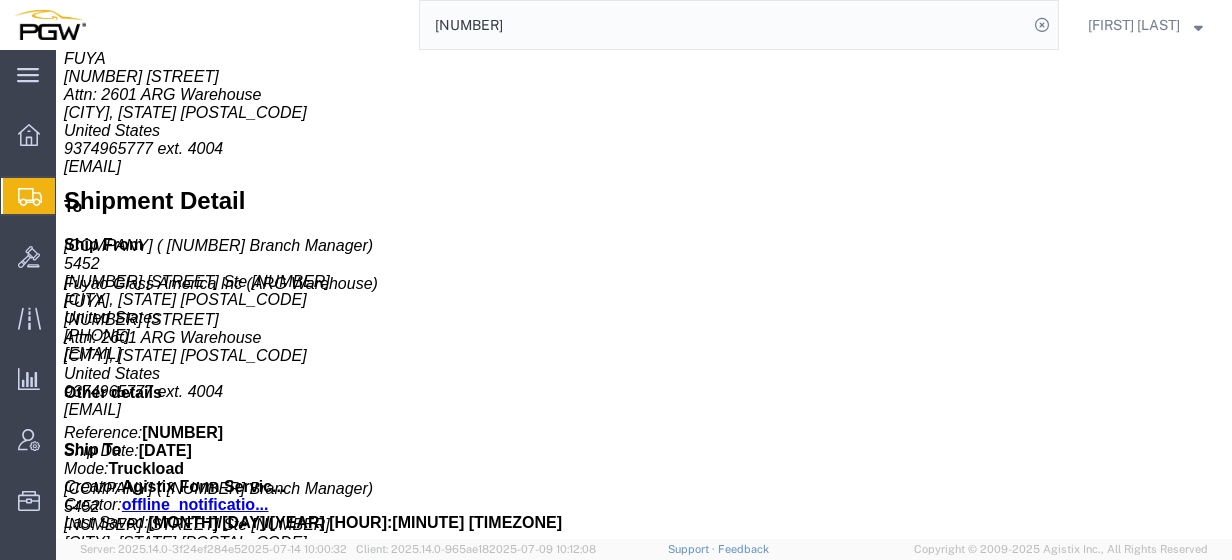 click 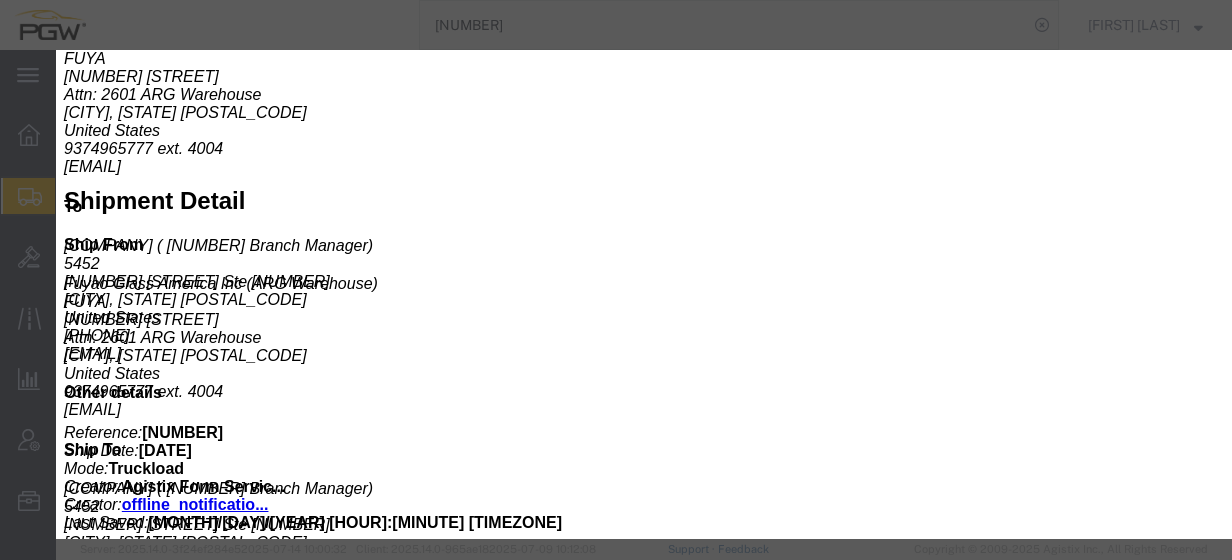type 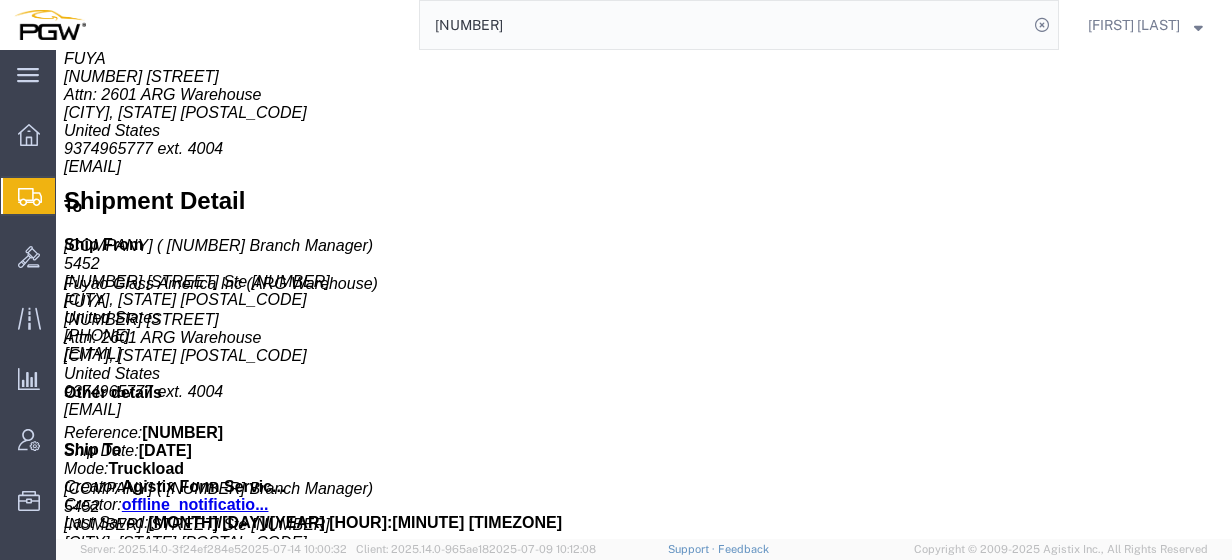 click on "[NUMBER]" 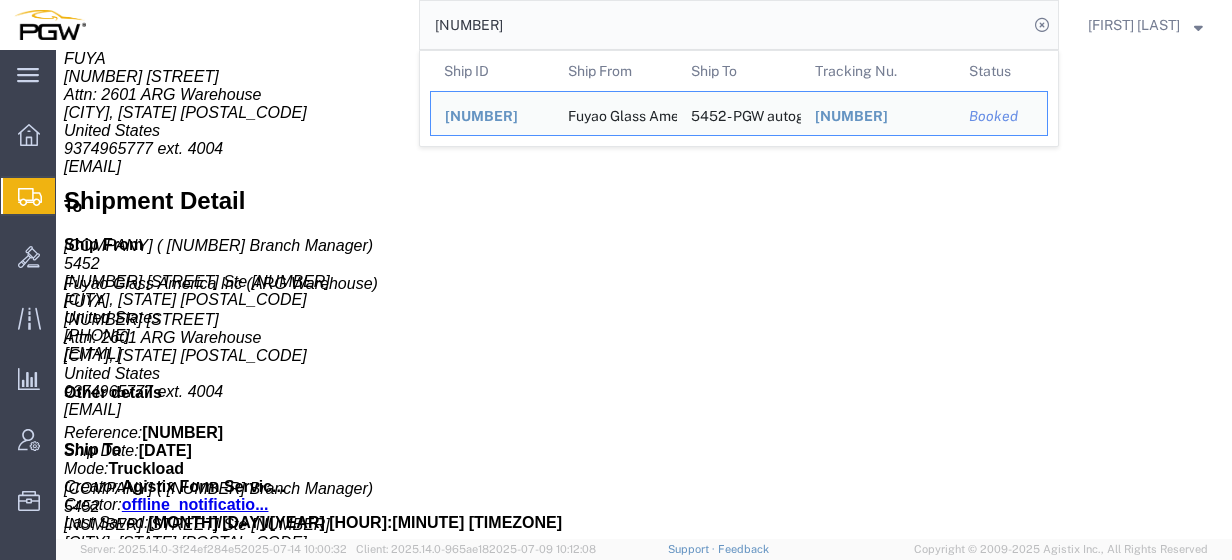 drag, startPoint x: 554, startPoint y: 26, endPoint x: 207, endPoint y: 28, distance: 347.00577 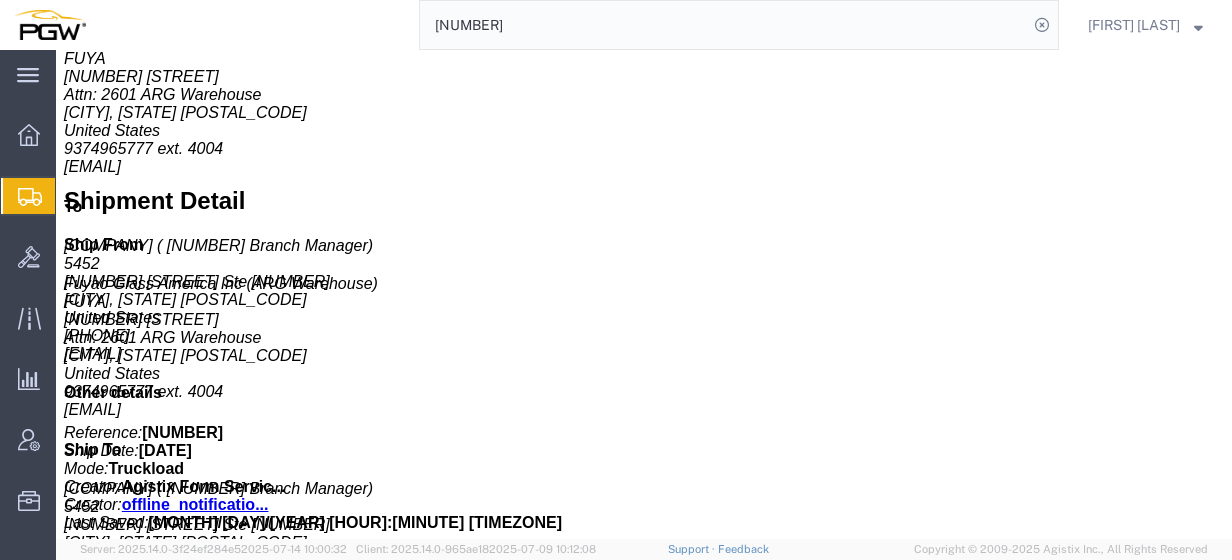 paste on "[NUMBER]" 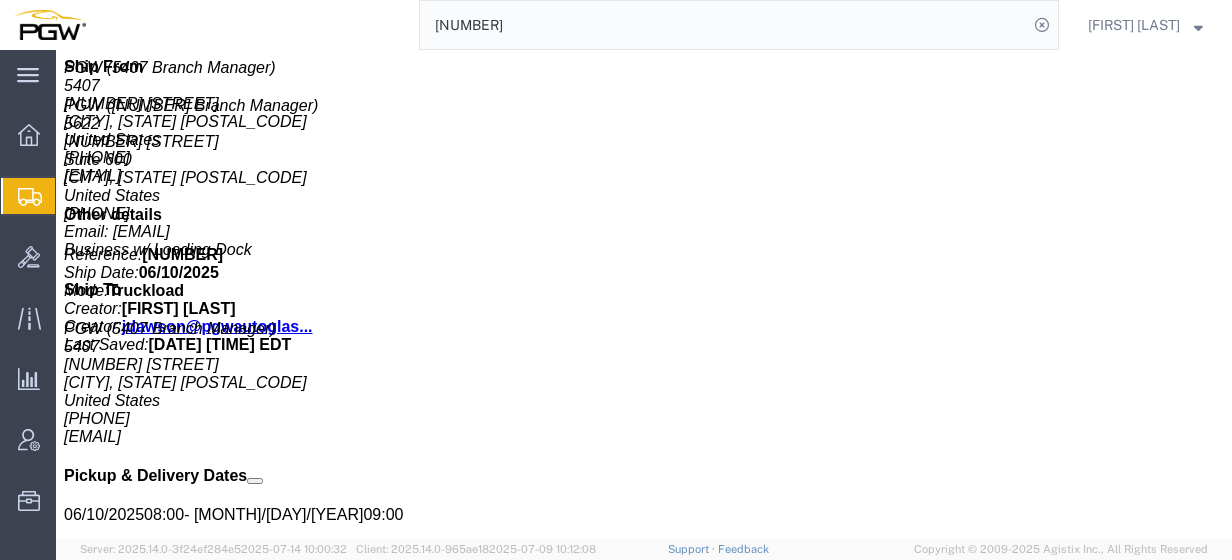 scroll, scrollTop: 822, scrollLeft: 0, axis: vertical 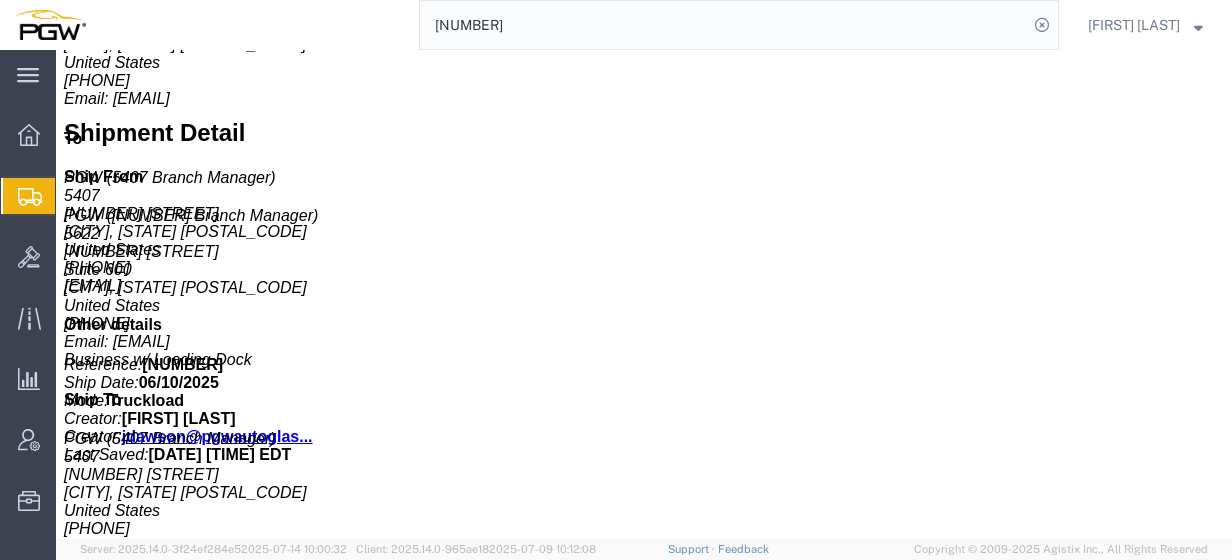 click 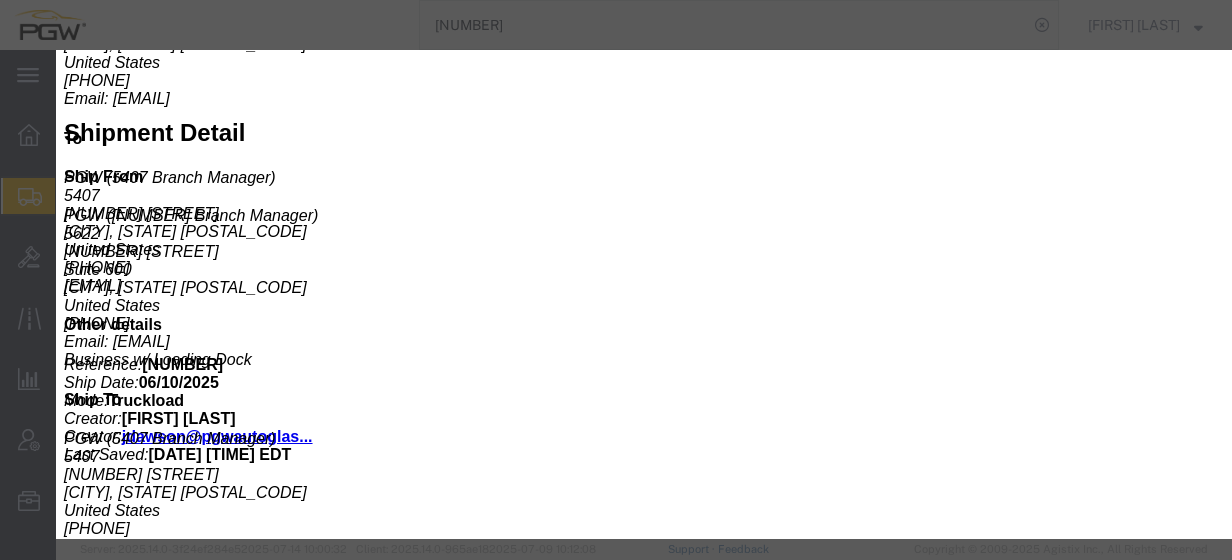 click 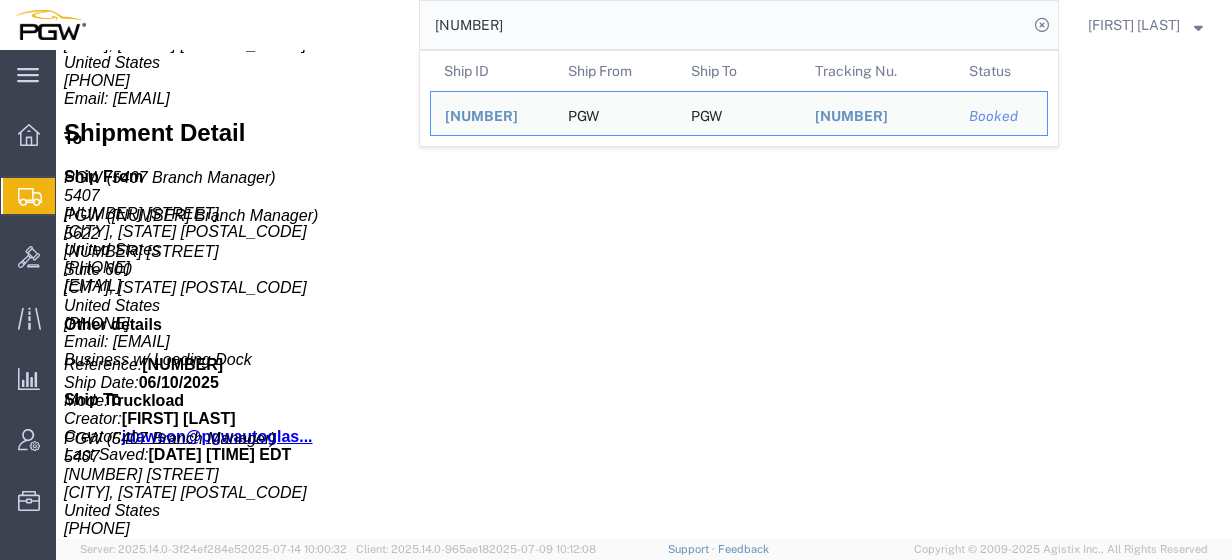 drag, startPoint x: 575, startPoint y: 20, endPoint x: 310, endPoint y: 38, distance: 265.61063 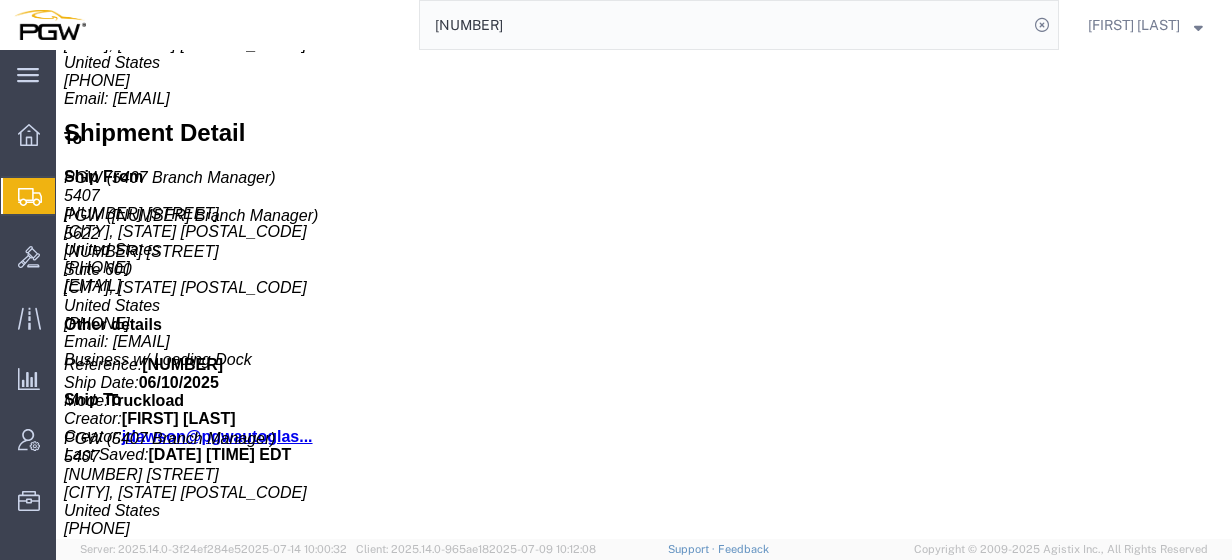 paste on "[NUMBER]" 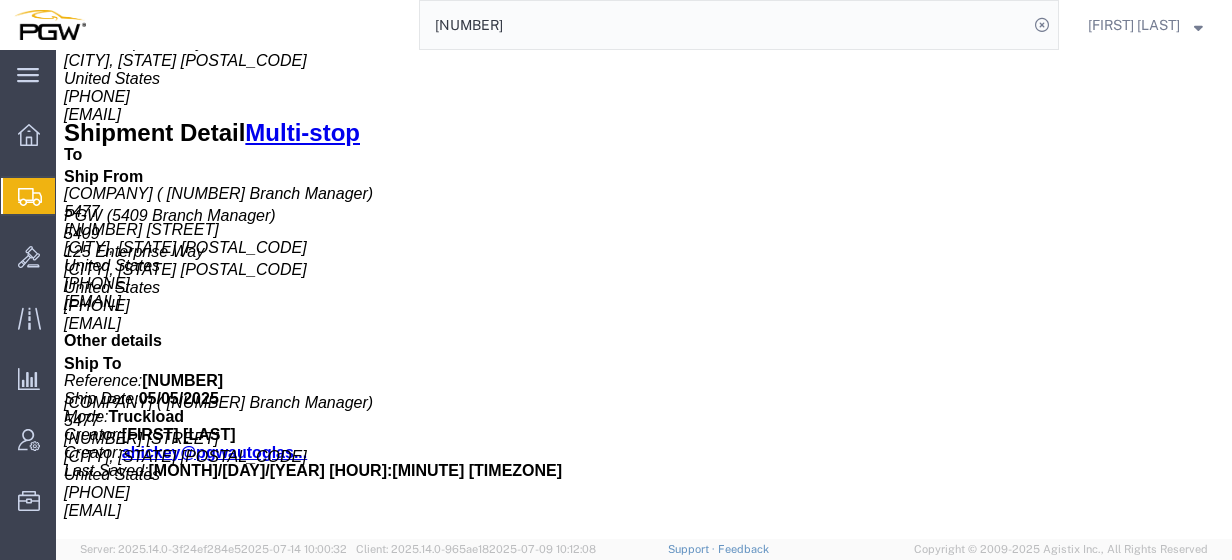 drag, startPoint x: 1226, startPoint y: 226, endPoint x: 1232, endPoint y: 250, distance: 24.738634 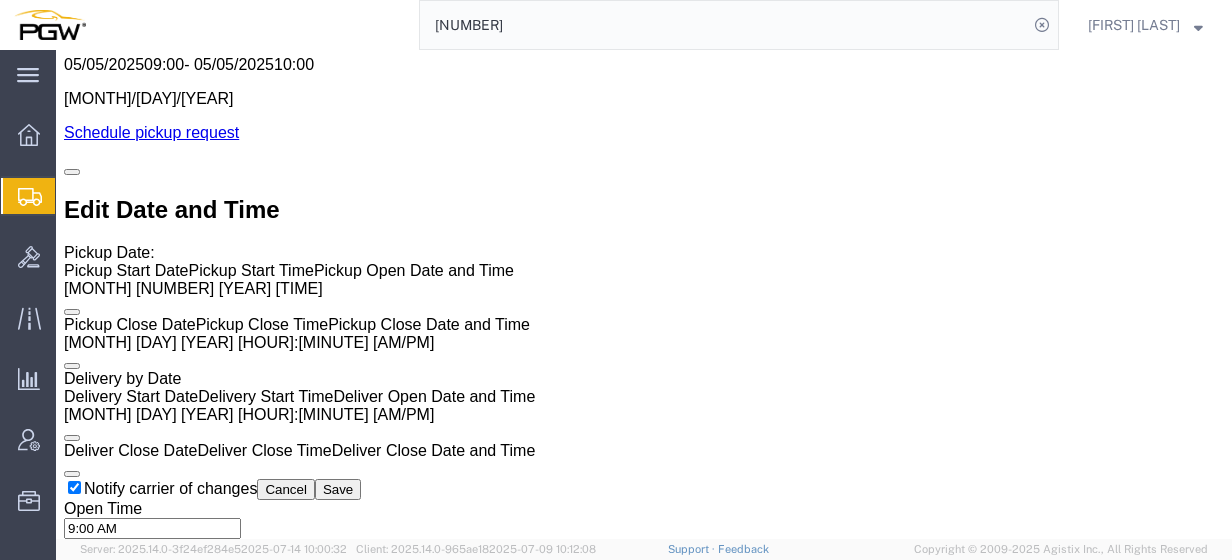 scroll, scrollTop: 1333, scrollLeft: 0, axis: vertical 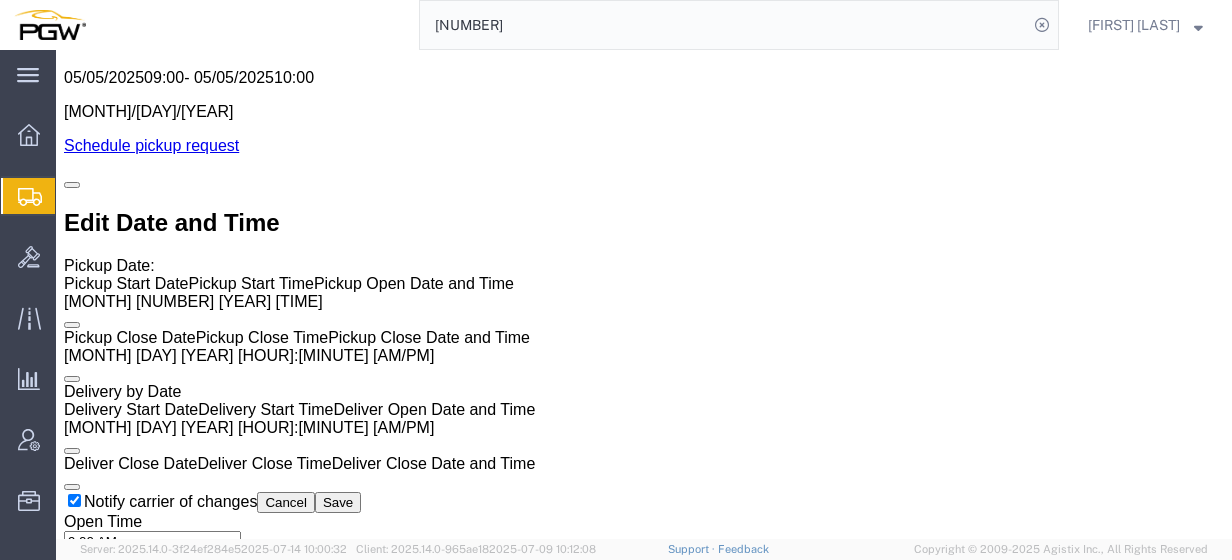 click on "[NUMBER]" 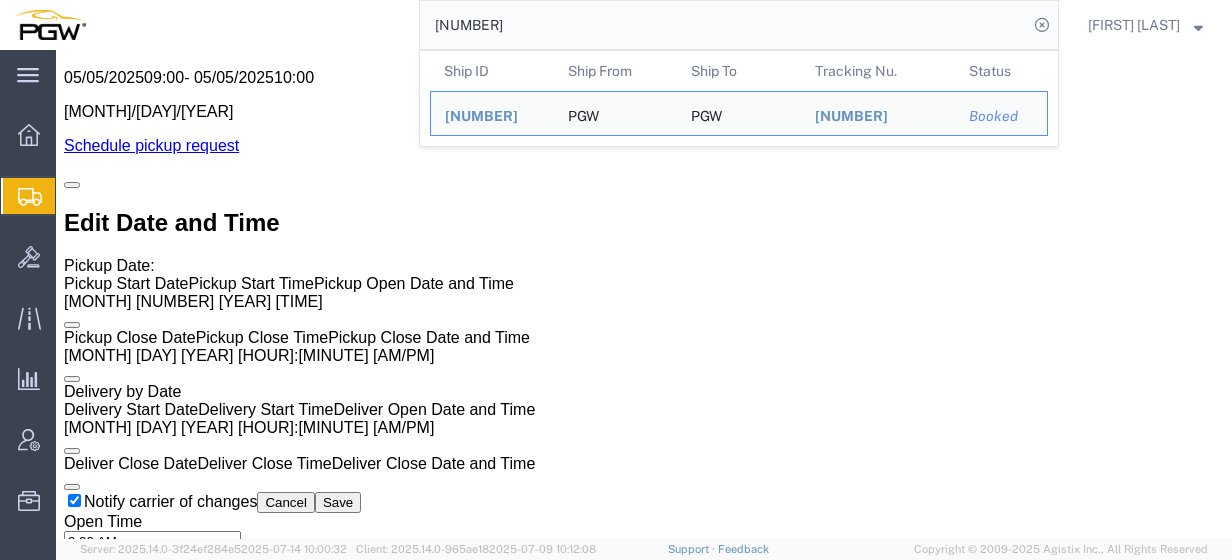 drag, startPoint x: 393, startPoint y: 38, endPoint x: 312, endPoint y: 30, distance: 81.394104 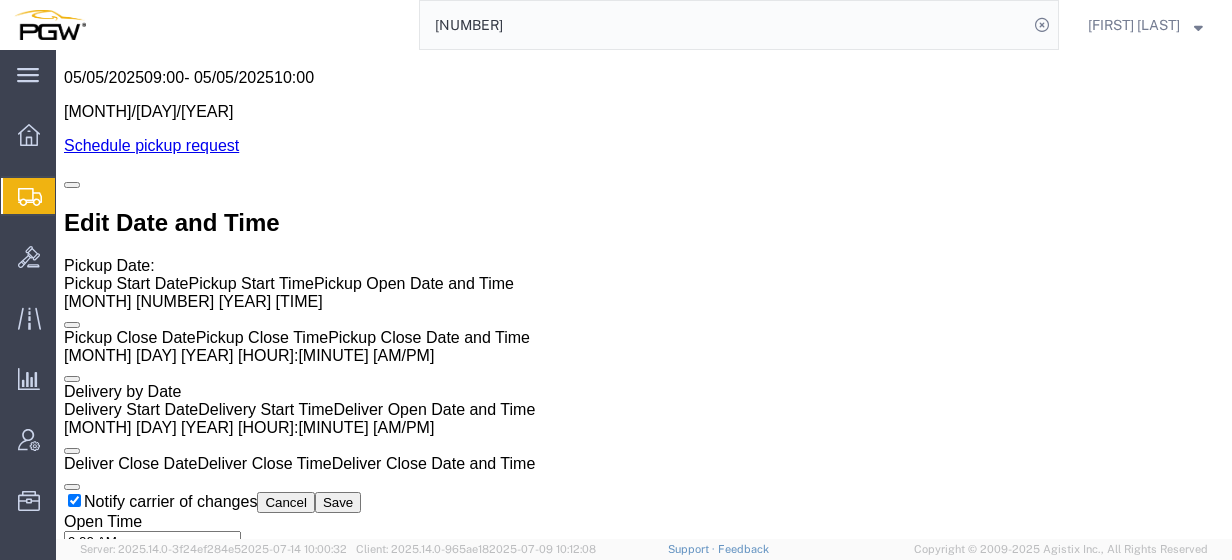 paste on "[NUMBER]" 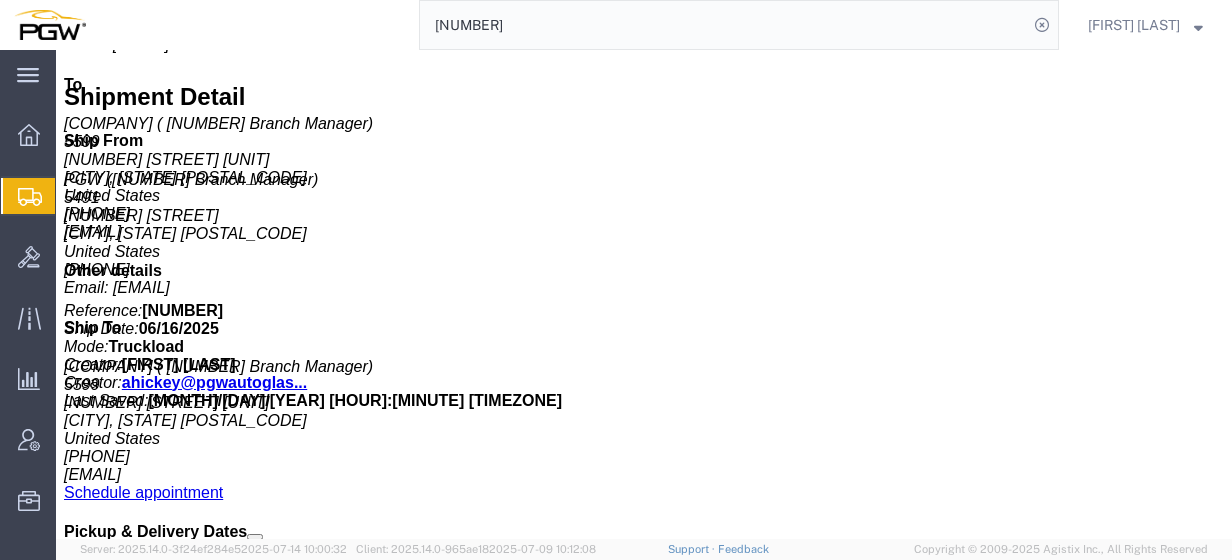 scroll, scrollTop: 842, scrollLeft: 0, axis: vertical 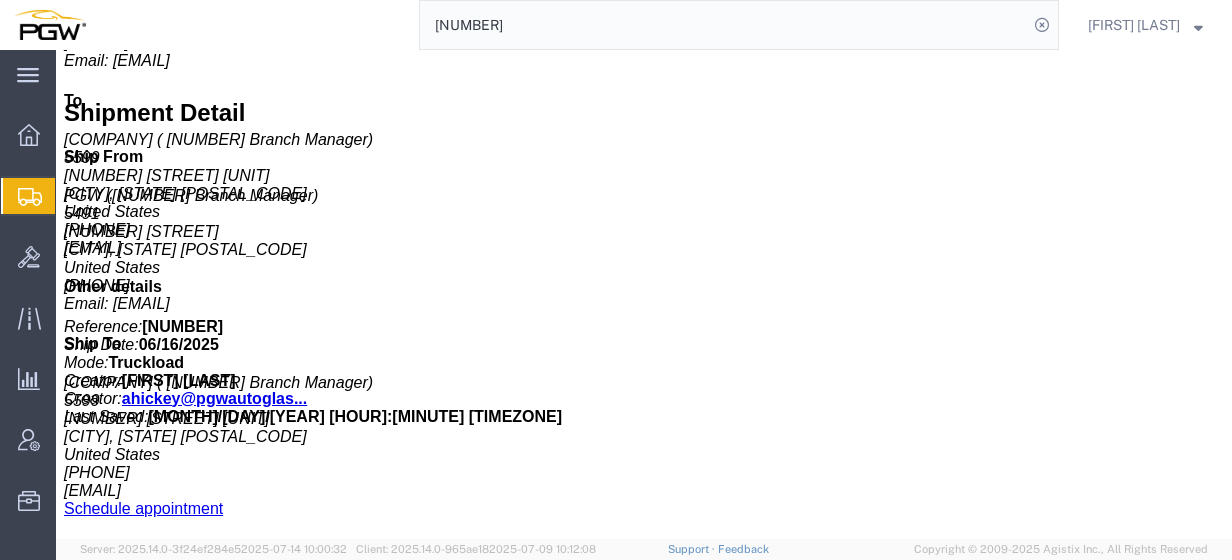 click 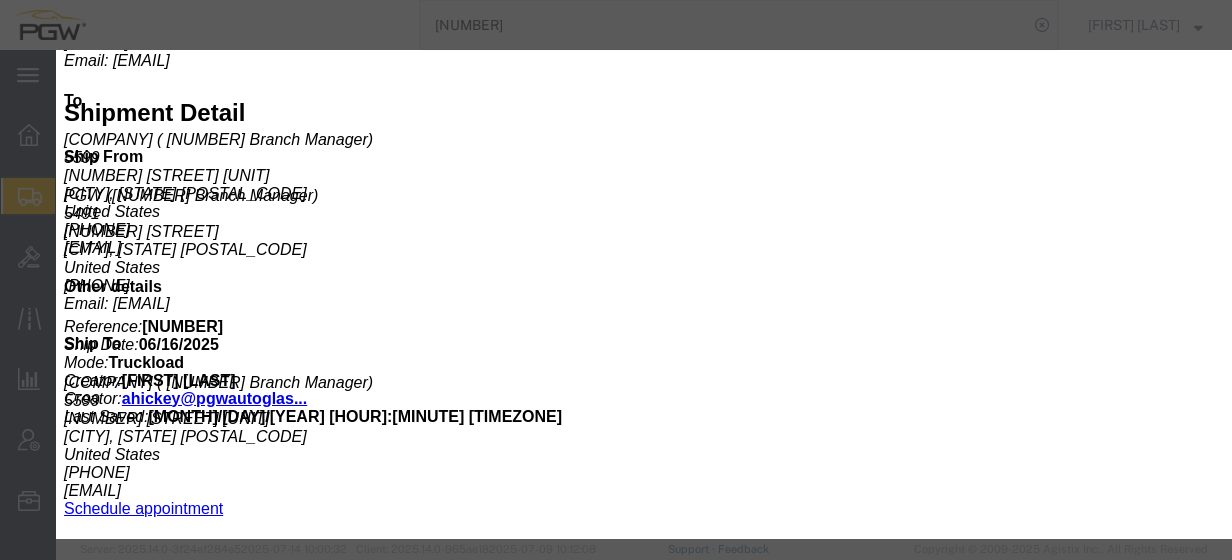 click 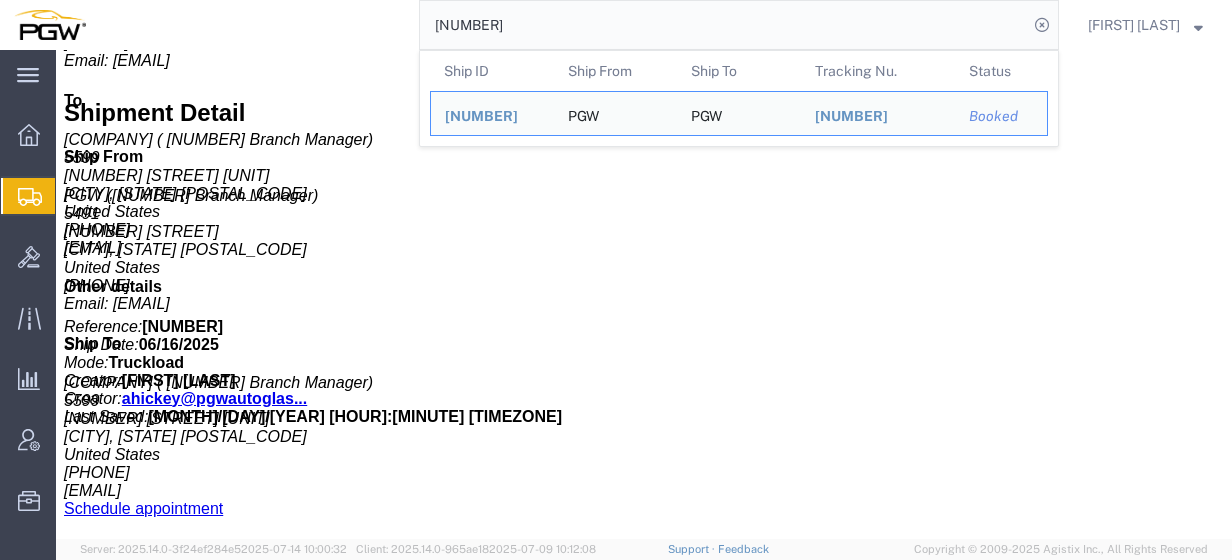 drag, startPoint x: 540, startPoint y: 14, endPoint x: 251, endPoint y: 30, distance: 289.44257 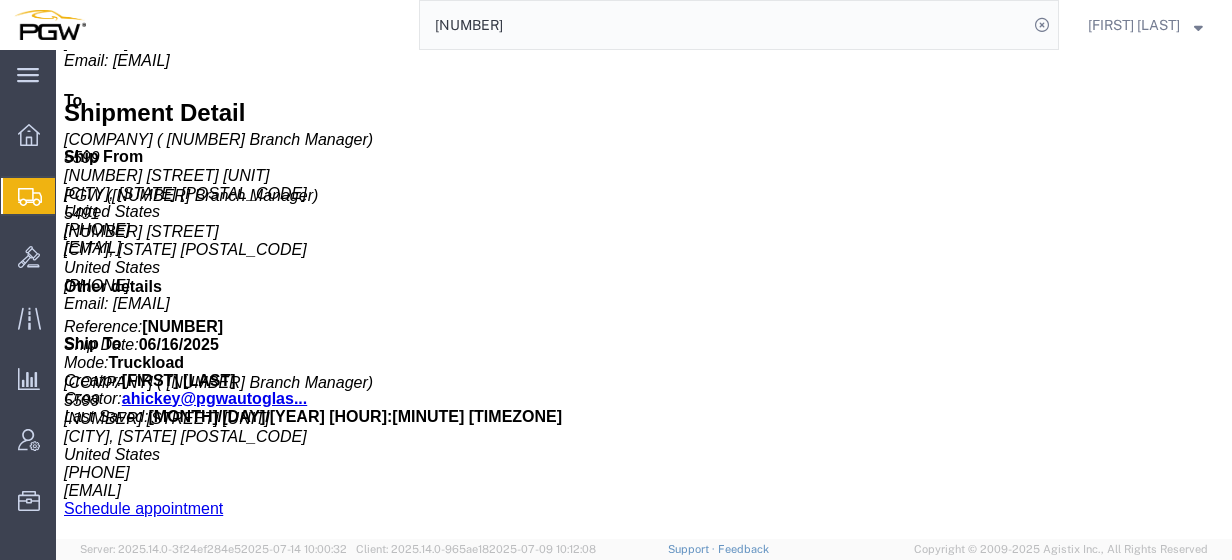 paste on "[NUMBER]" 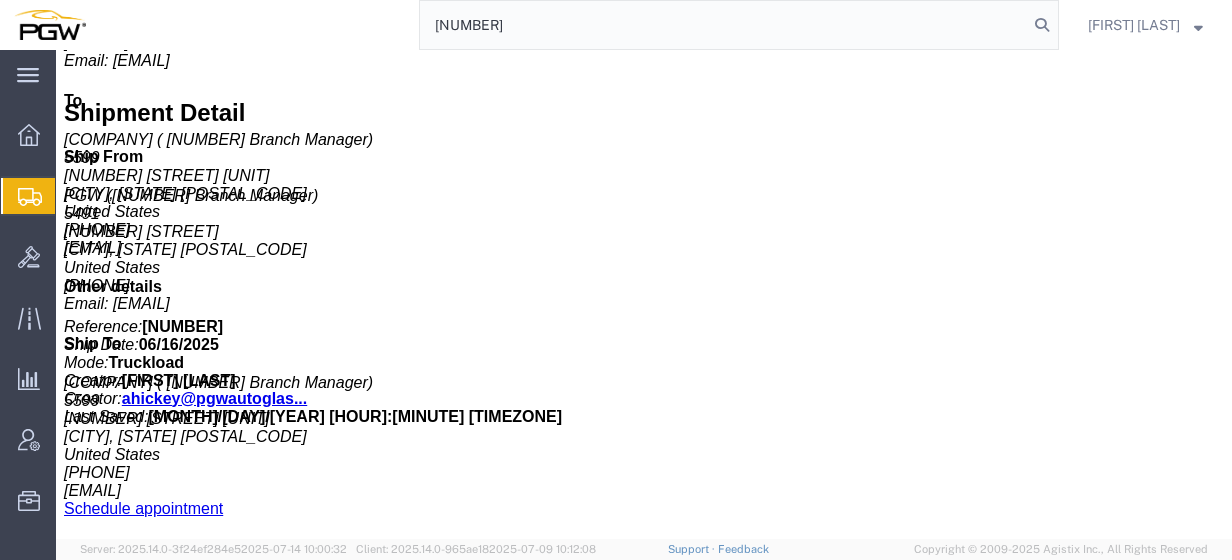 type on "[NUMBER]" 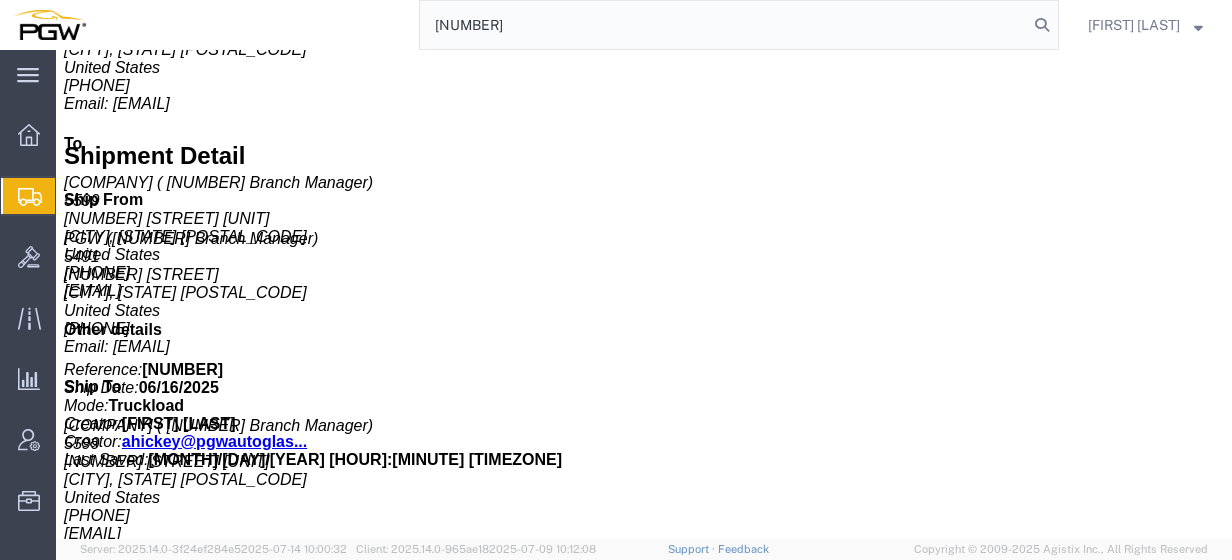 scroll, scrollTop: 793, scrollLeft: 0, axis: vertical 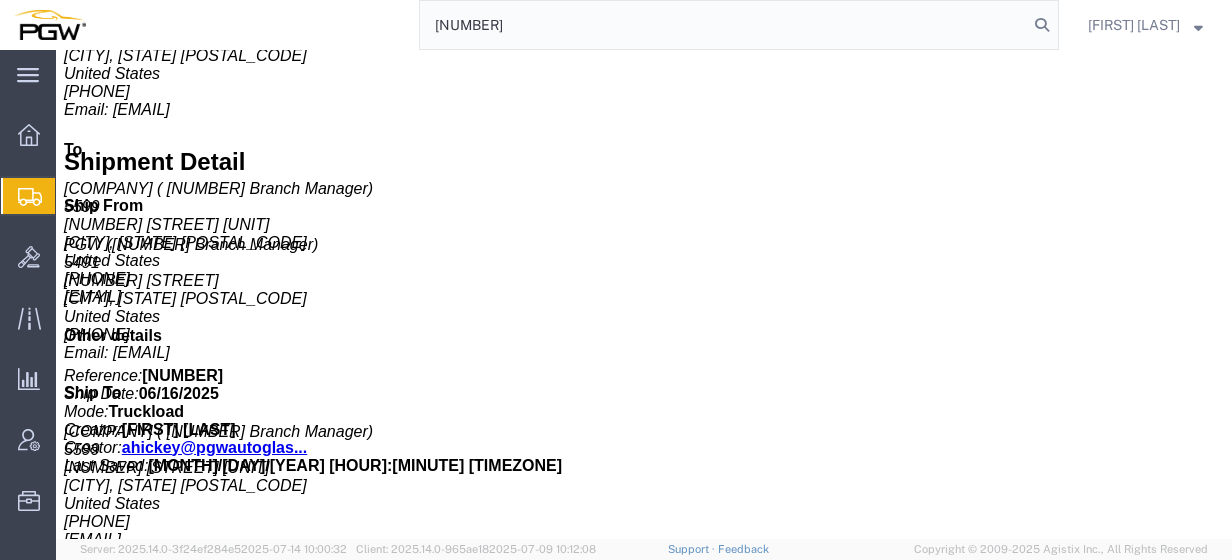 click 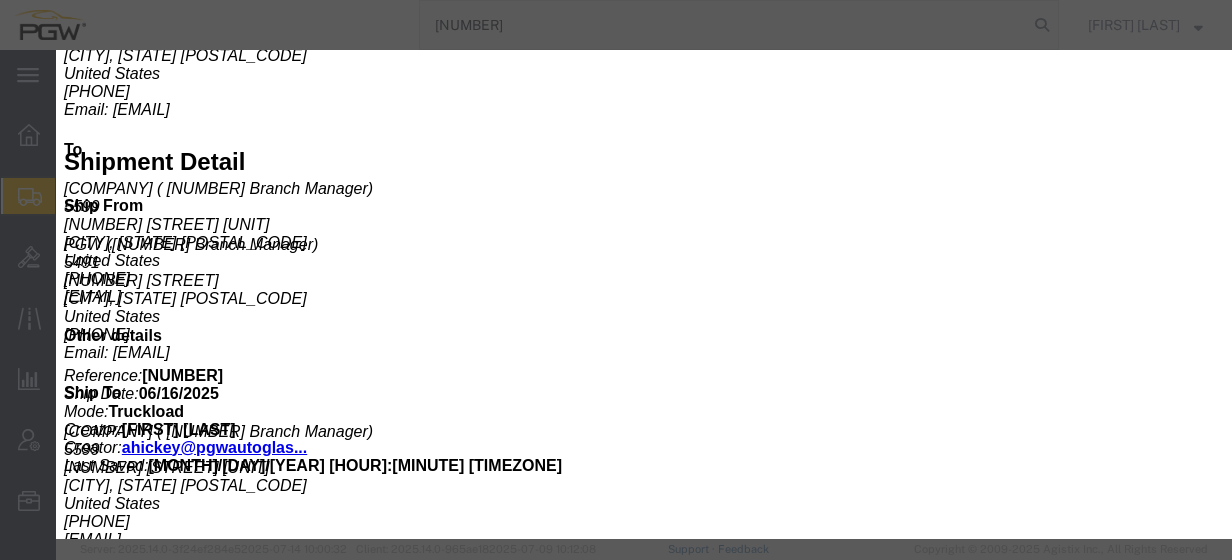 type 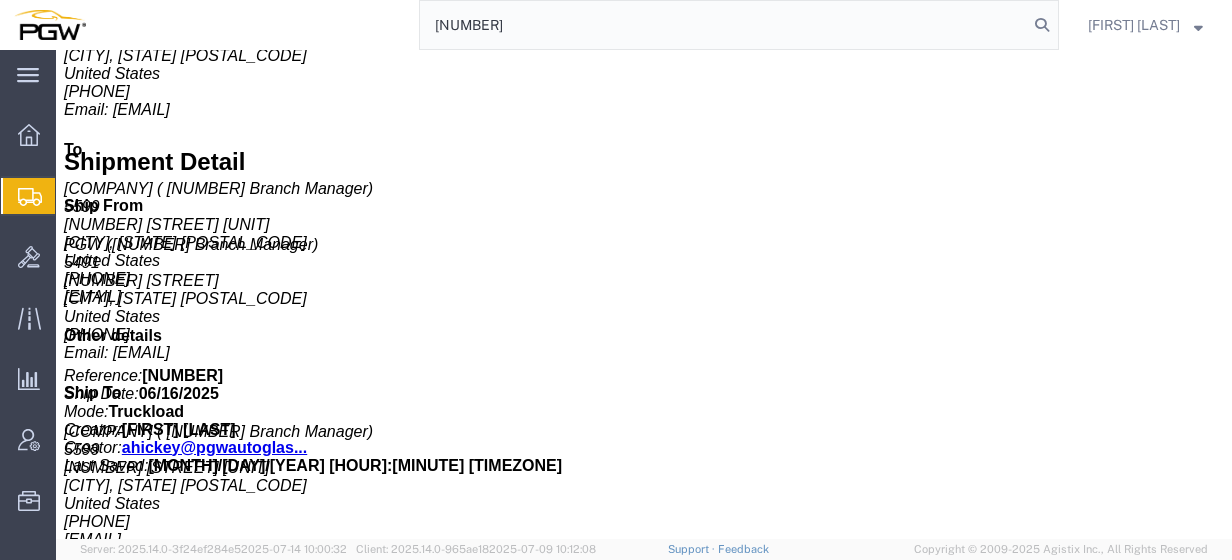 drag, startPoint x: 894, startPoint y: 48, endPoint x: 884, endPoint y: 42, distance: 11.661903 